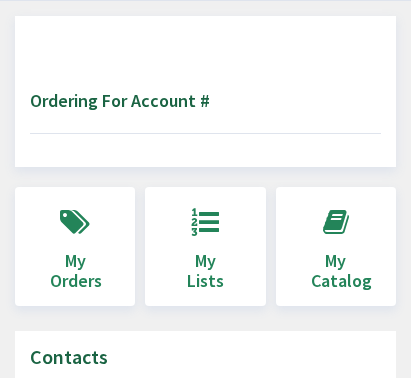 scroll, scrollTop: 0, scrollLeft: 0, axis: both 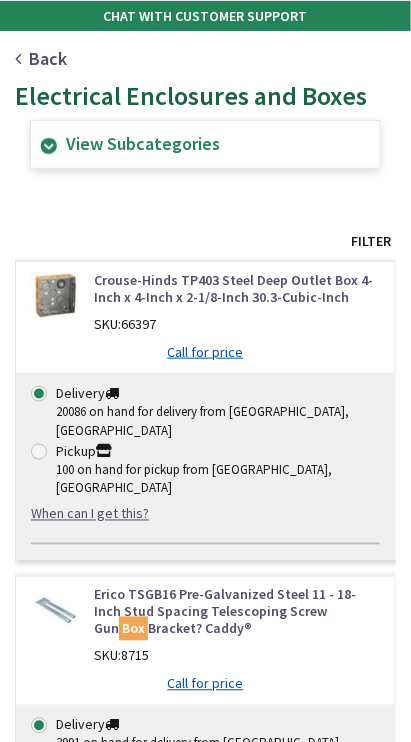 click on "View Subcategories" at bounding box center (205, 144) 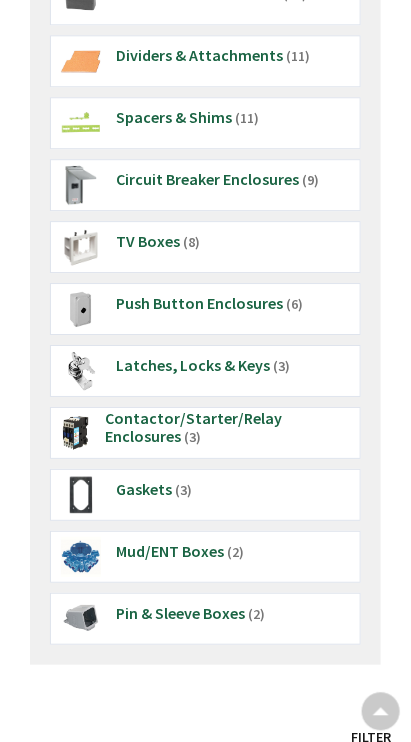 scroll, scrollTop: 1581, scrollLeft: 0, axis: vertical 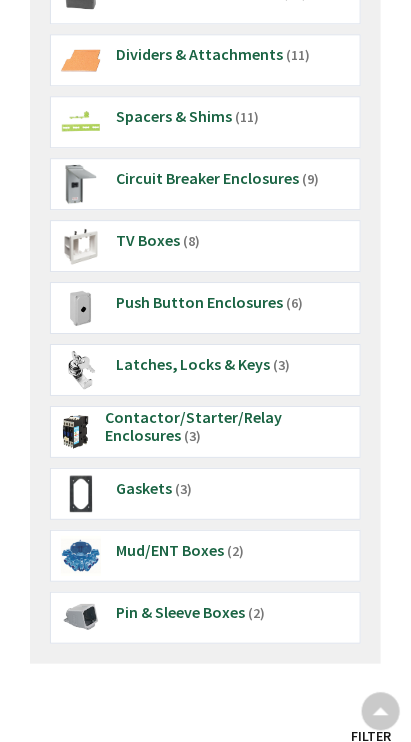 click on "Circuit Breaker Enclosures" at bounding box center (207, 178) 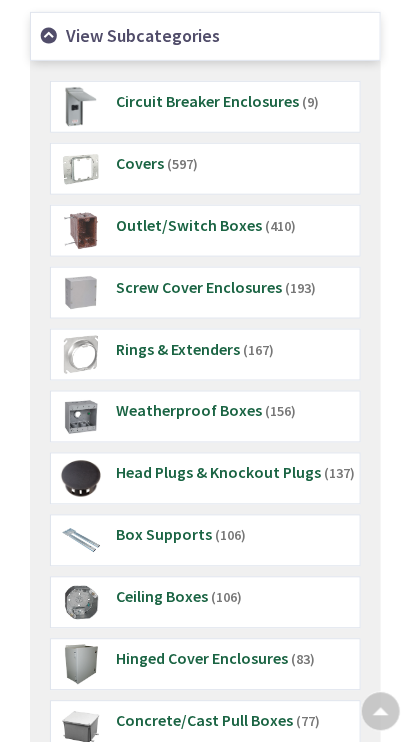 scroll, scrollTop: 106, scrollLeft: 0, axis: vertical 